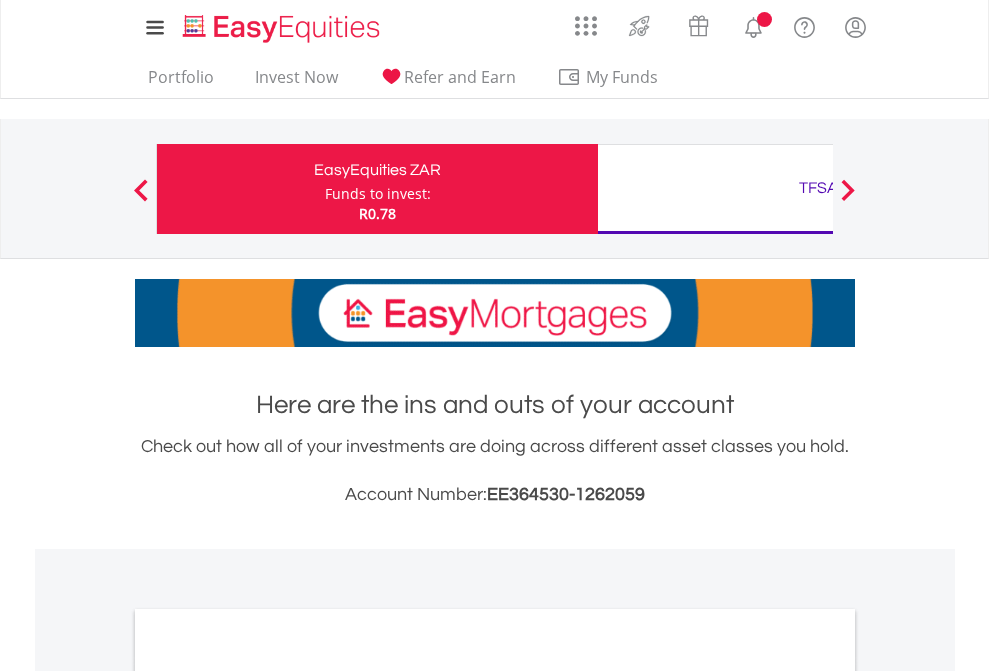 scroll, scrollTop: 0, scrollLeft: 0, axis: both 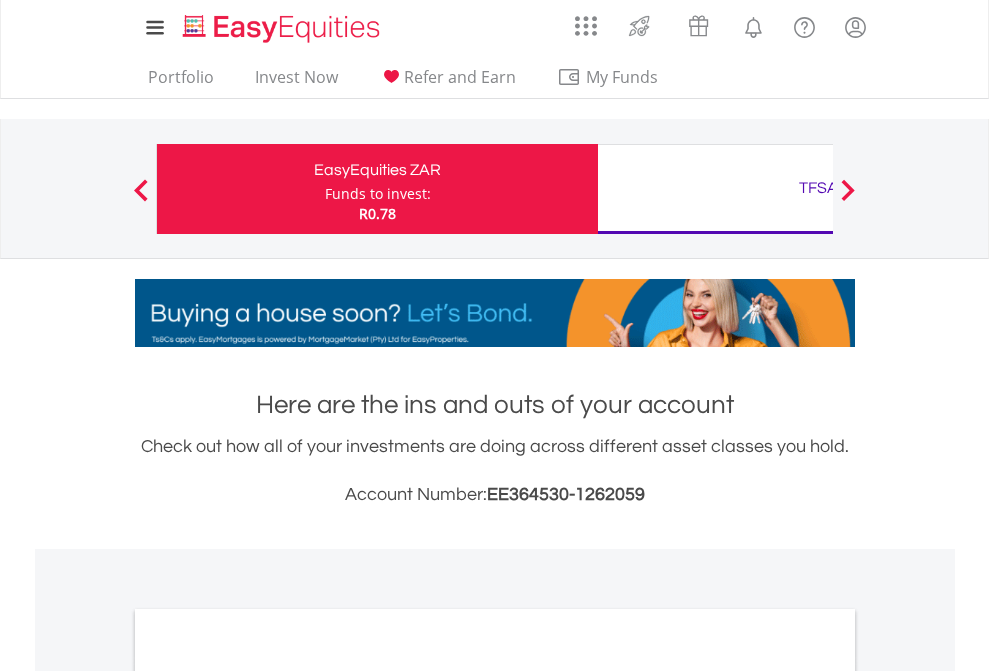 click on "Funds to invest:" at bounding box center (378, 194) 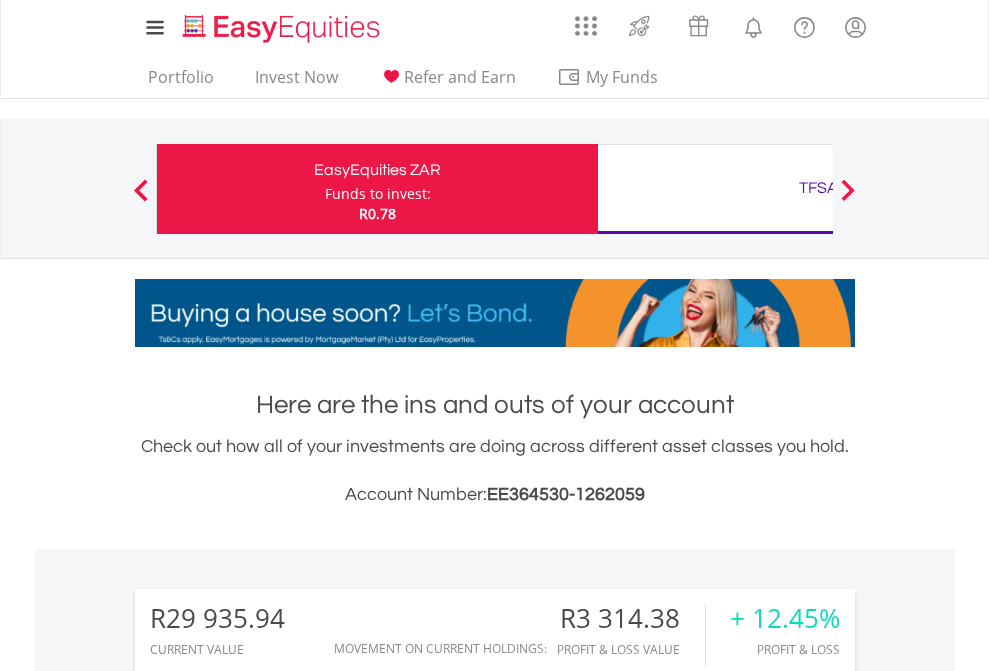 scroll, scrollTop: 999808, scrollLeft: 999687, axis: both 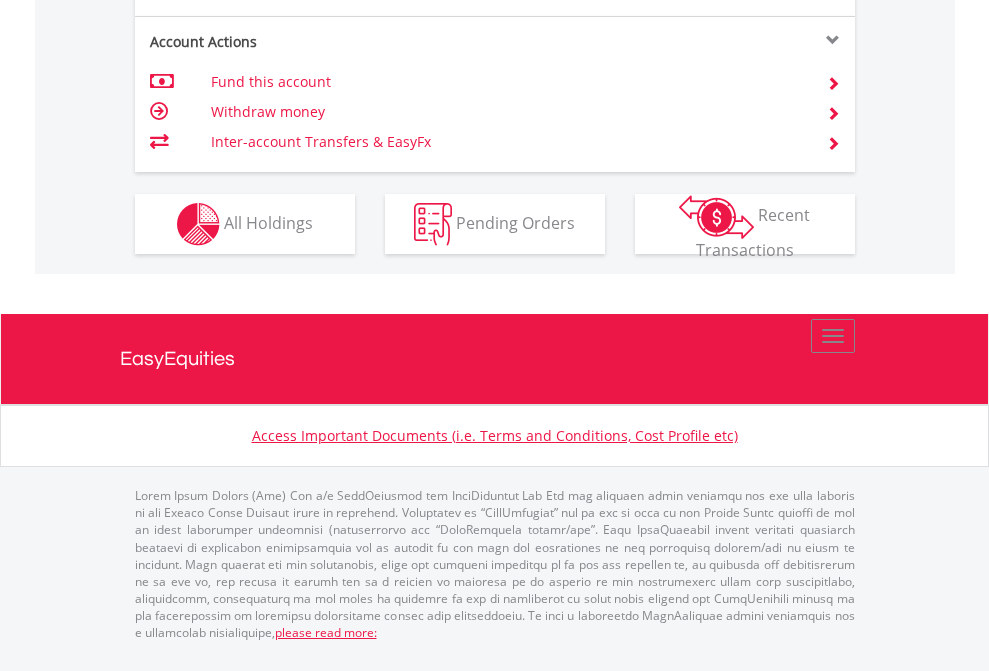 click on "Investment types" at bounding box center (706, -337) 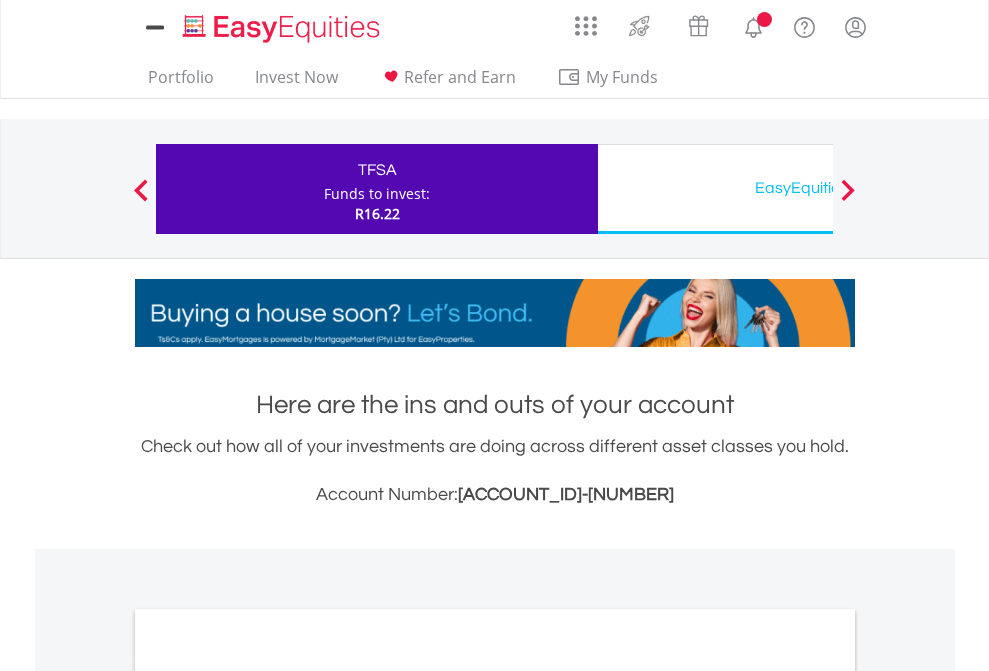 scroll, scrollTop: 0, scrollLeft: 0, axis: both 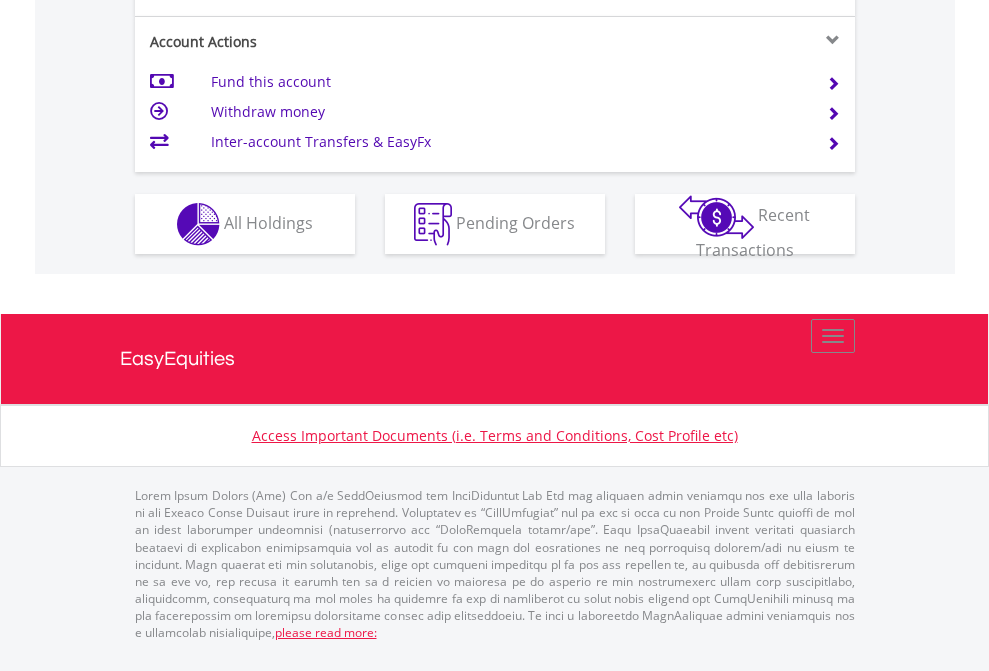 click on "Investment types" at bounding box center (706, -337) 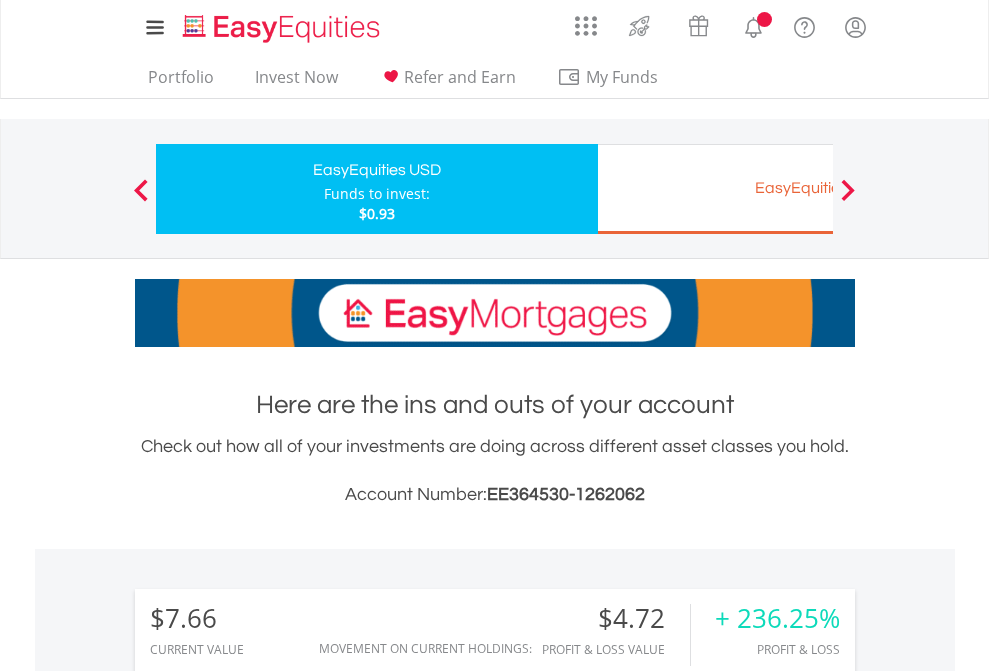 scroll, scrollTop: 0, scrollLeft: 0, axis: both 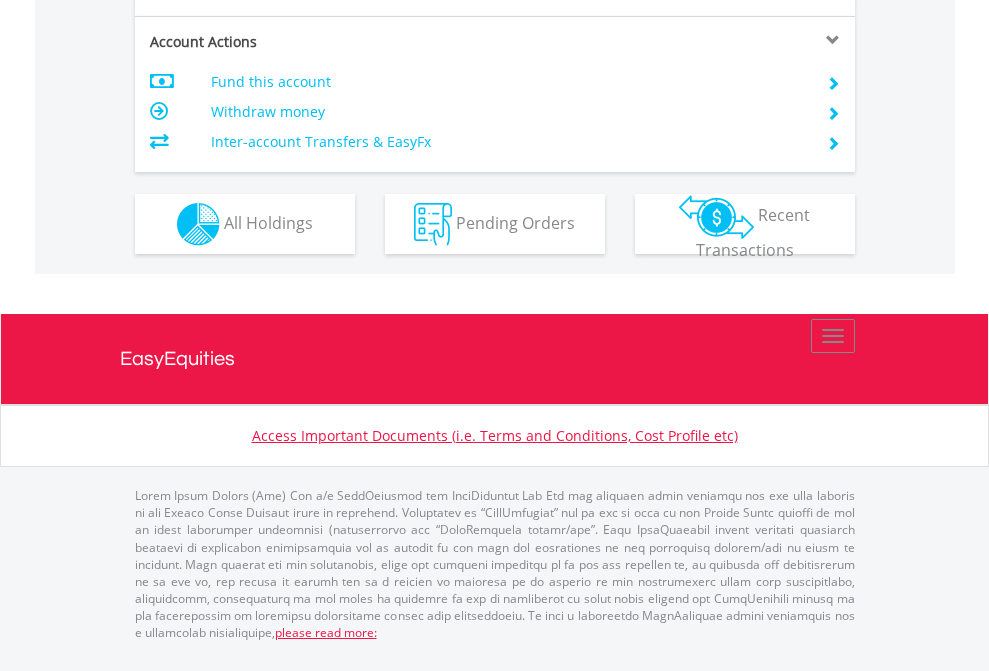 click on "Investment types" at bounding box center (706, -337) 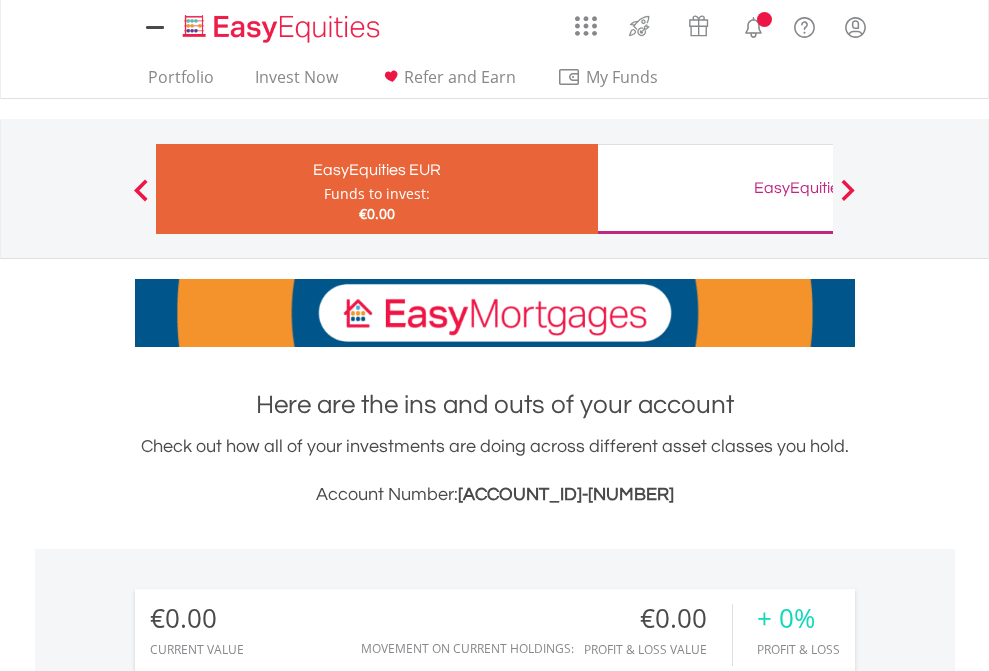 scroll, scrollTop: 0, scrollLeft: 0, axis: both 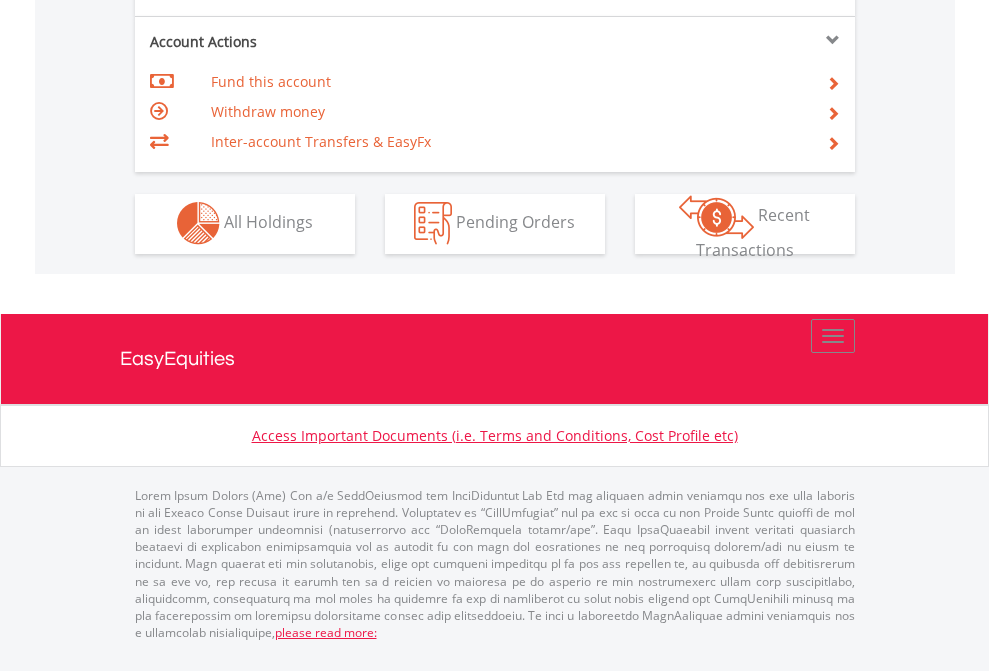 click on "Investment types" at bounding box center [706, -353] 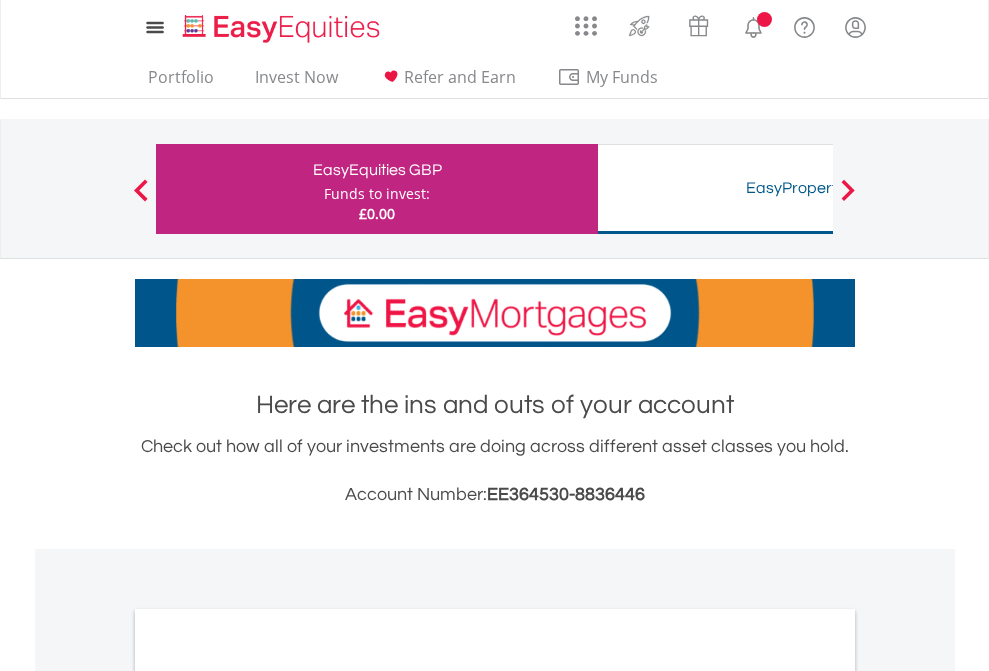 scroll, scrollTop: 0, scrollLeft: 0, axis: both 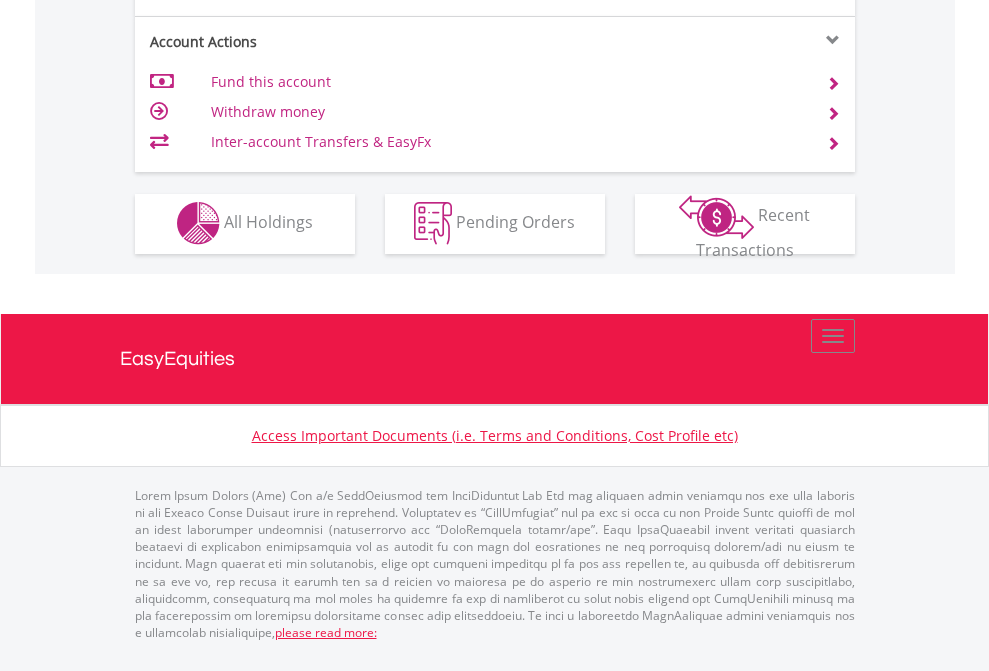 click on "Investment types" at bounding box center [706, -353] 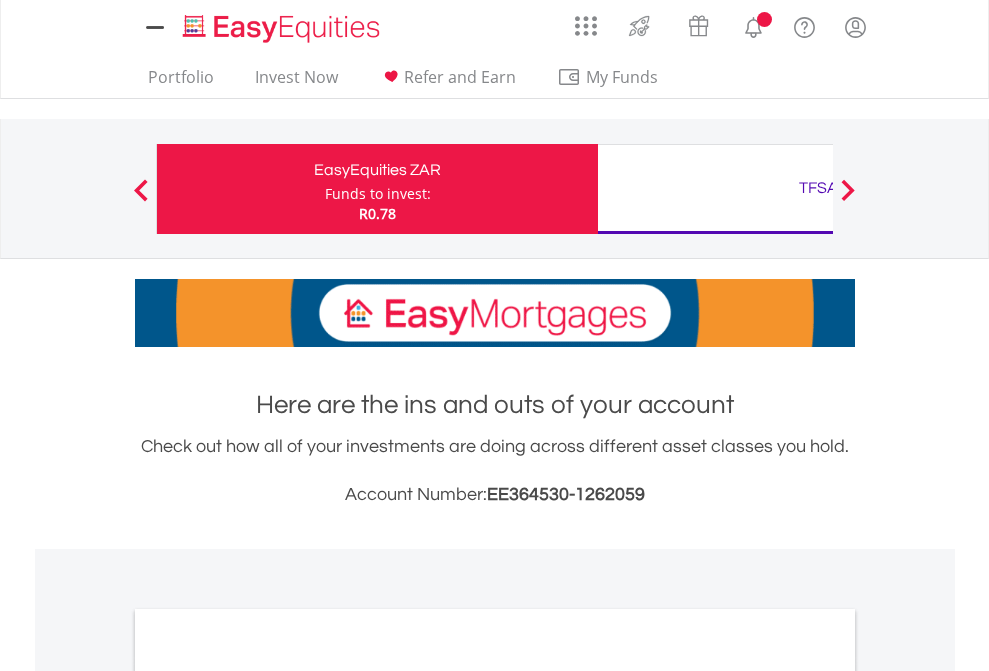 scroll, scrollTop: 1202, scrollLeft: 0, axis: vertical 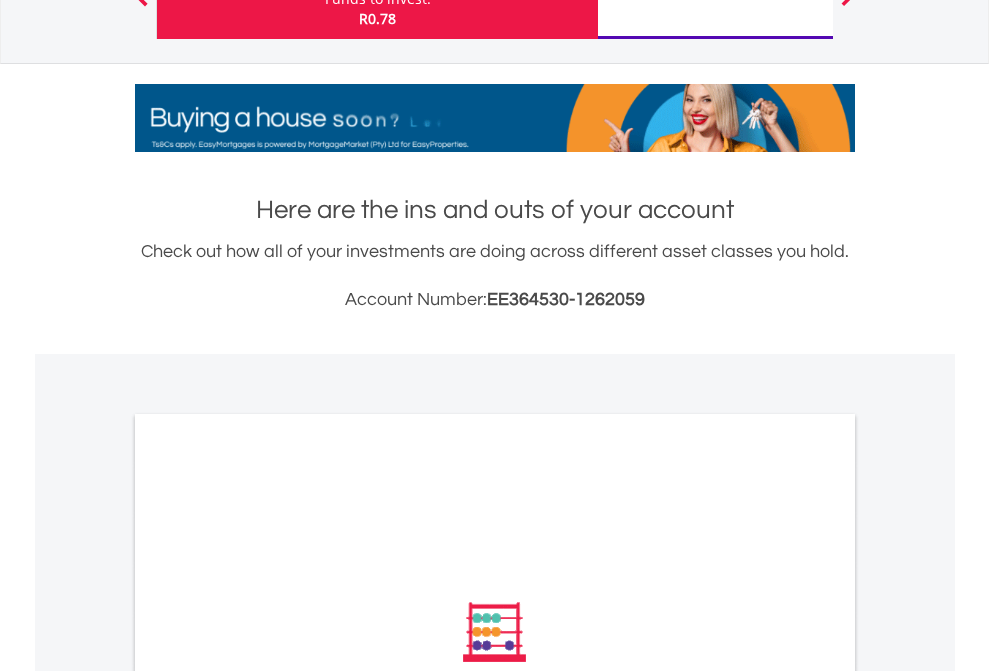 click on "All Holdings" at bounding box center (268, 901) 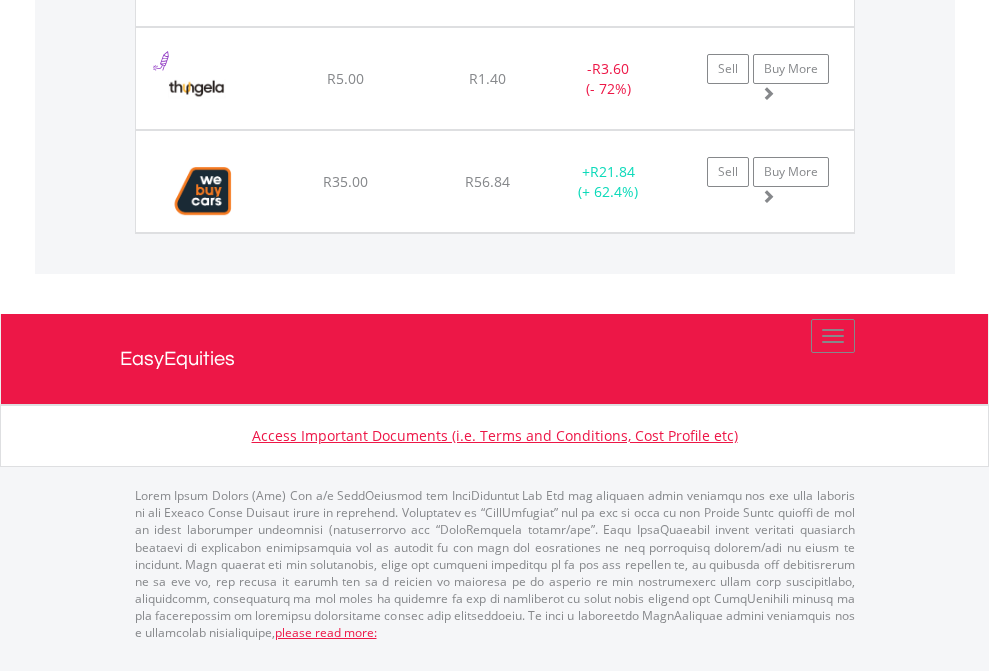 click on "TFSA" at bounding box center (818, -1689) 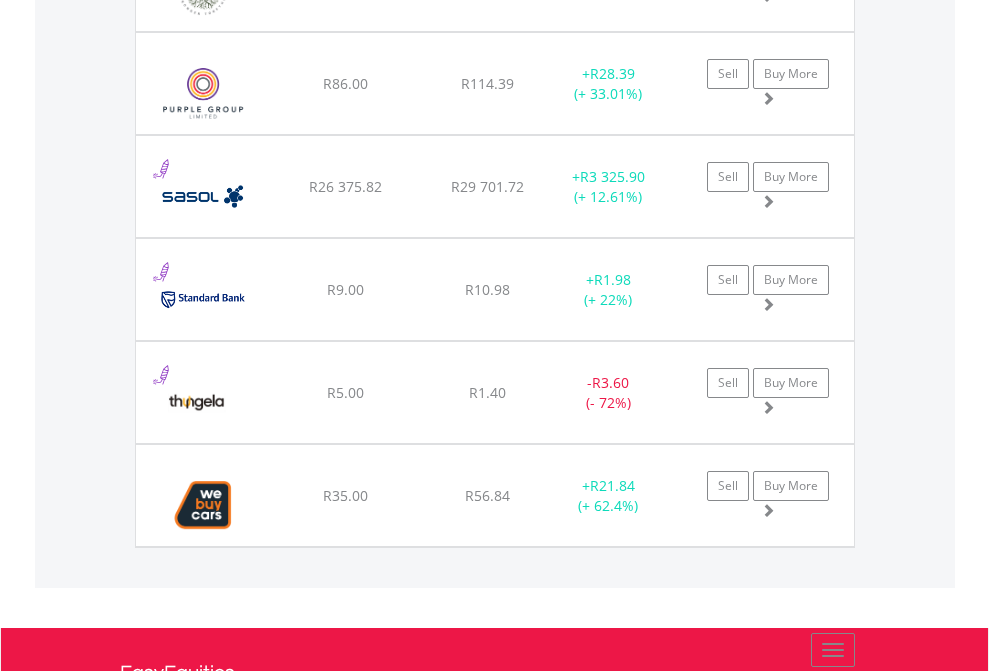scroll, scrollTop: 144, scrollLeft: 0, axis: vertical 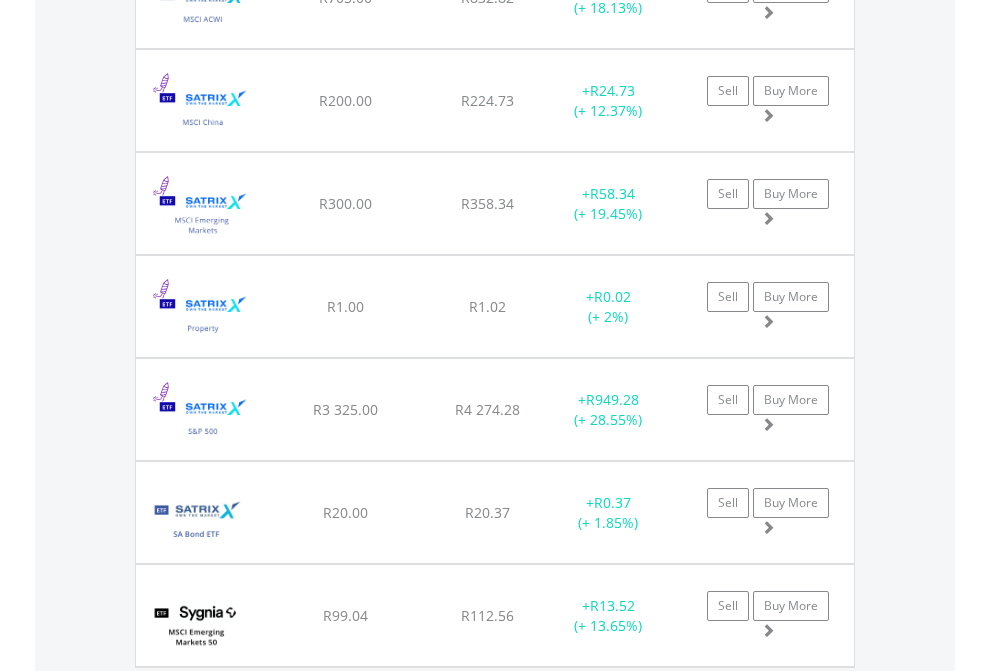 click on "EasyEquities USD" at bounding box center [818, -2037] 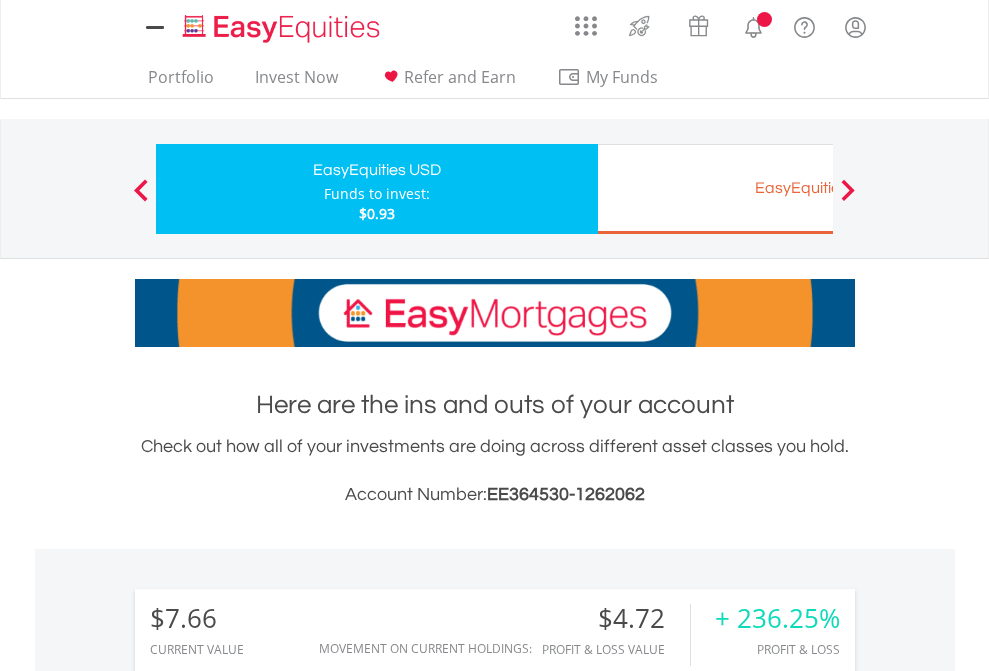 scroll, scrollTop: 1493, scrollLeft: 0, axis: vertical 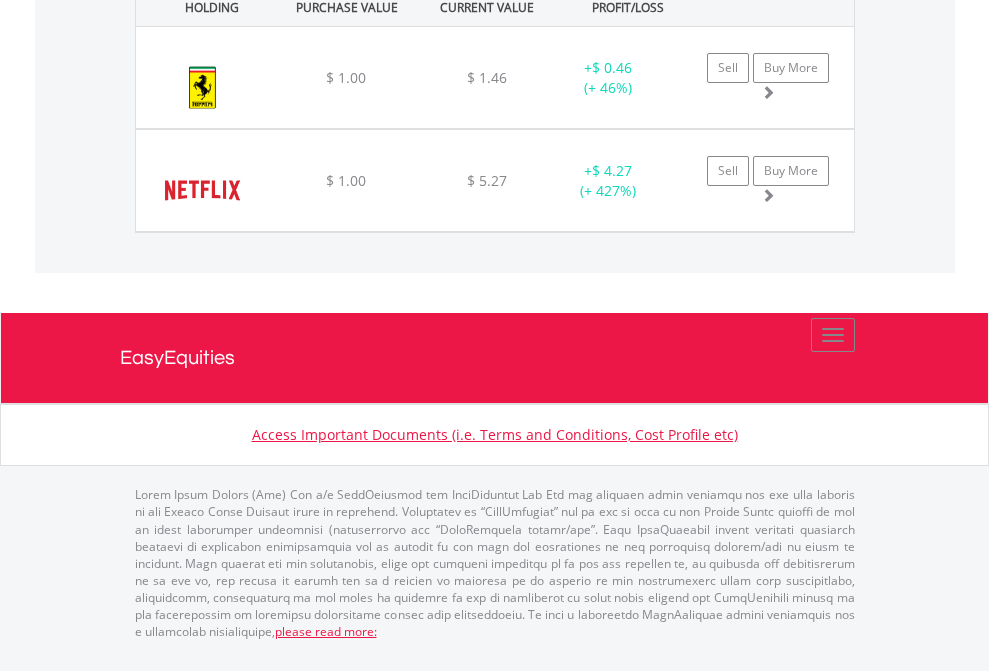 click on "EasyEquities EUR" at bounding box center [818, -1442] 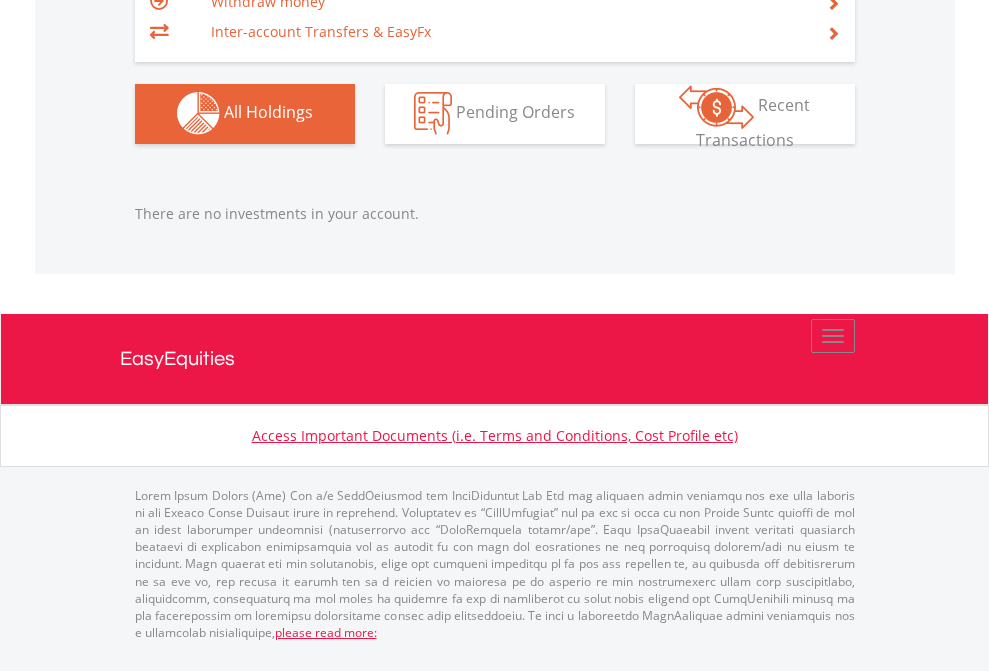 scroll, scrollTop: 1980, scrollLeft: 0, axis: vertical 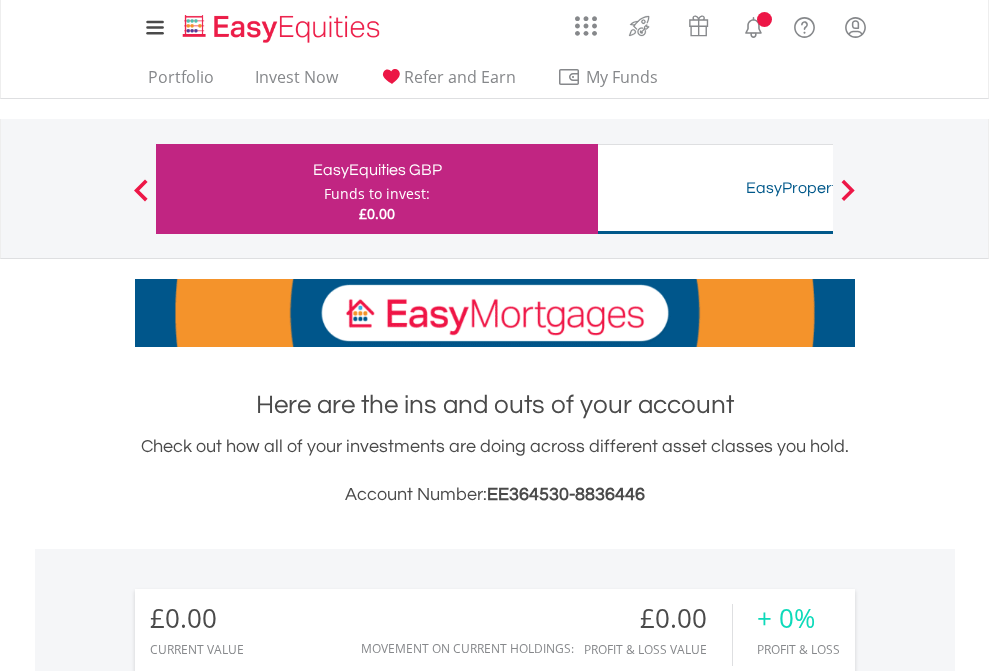 click on "All Holdings" at bounding box center (268, 1442) 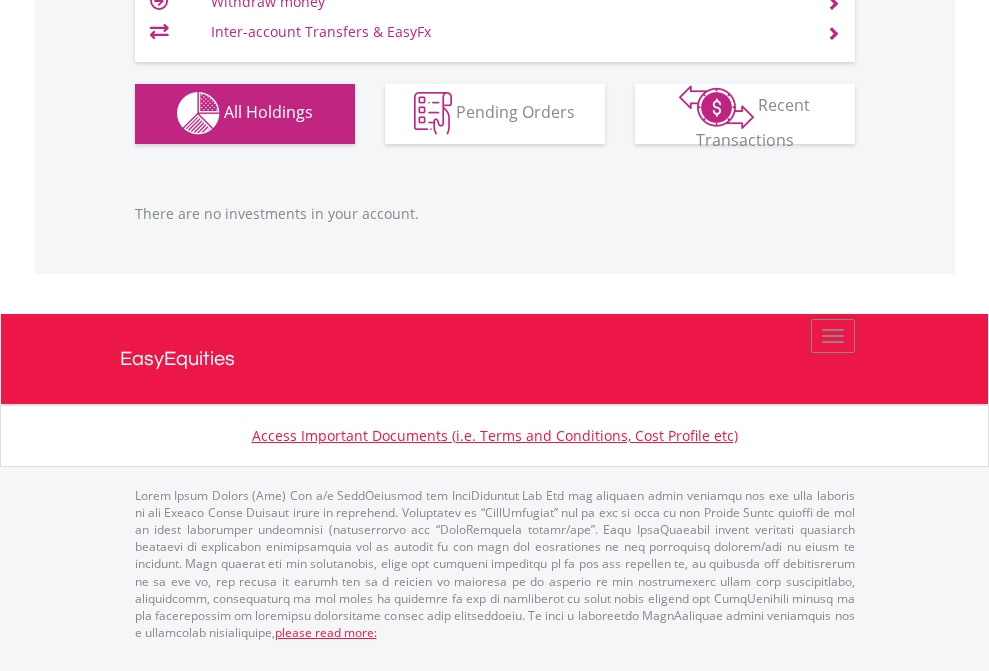 scroll, scrollTop: 1980, scrollLeft: 0, axis: vertical 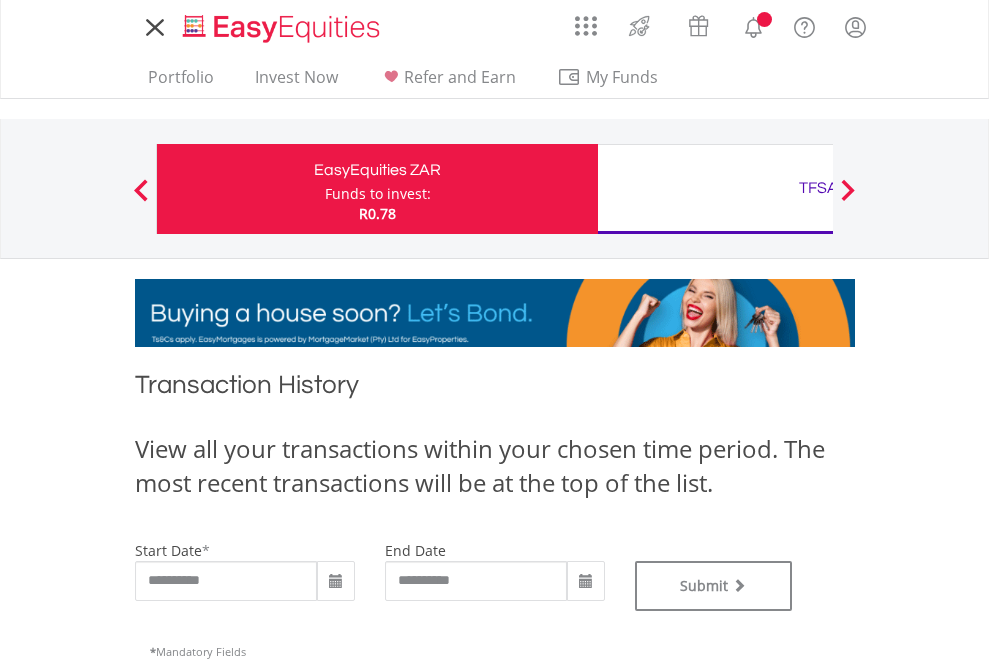 type on "**********" 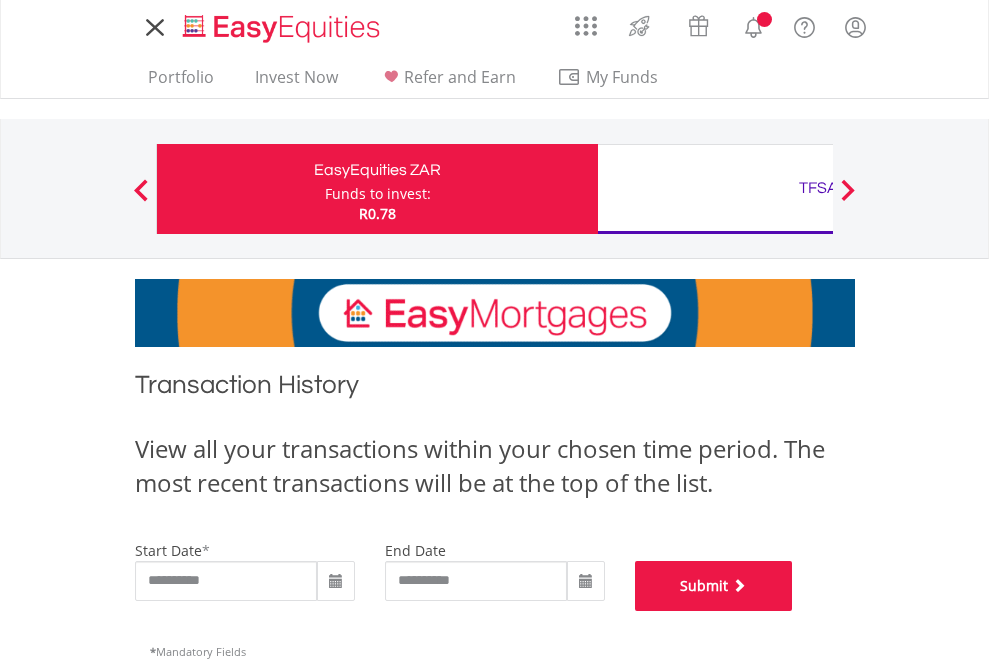 click on "Submit" at bounding box center [714, 586] 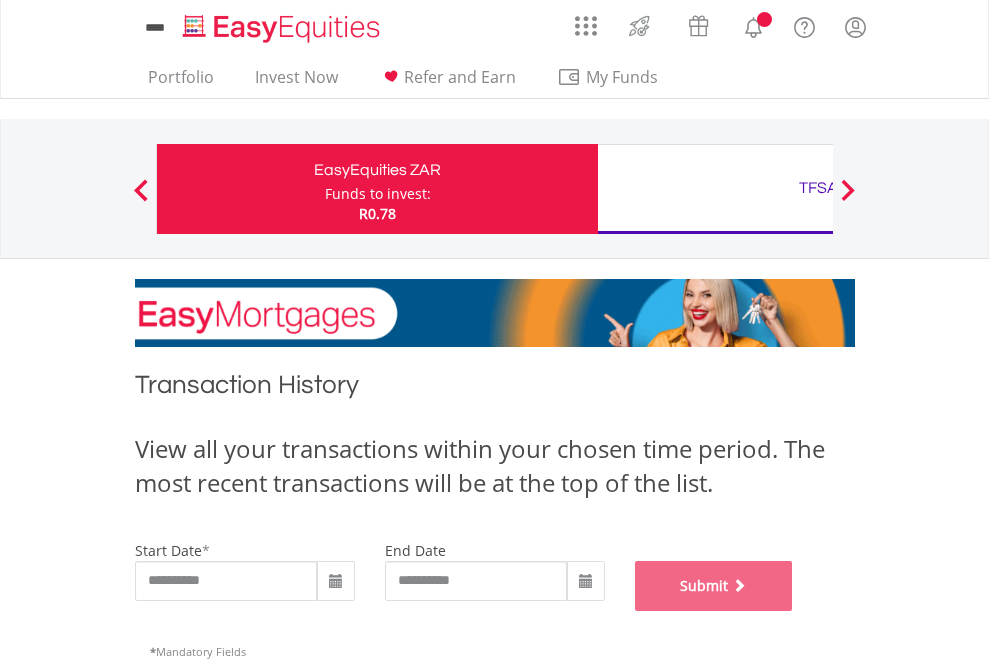 scroll, scrollTop: 811, scrollLeft: 0, axis: vertical 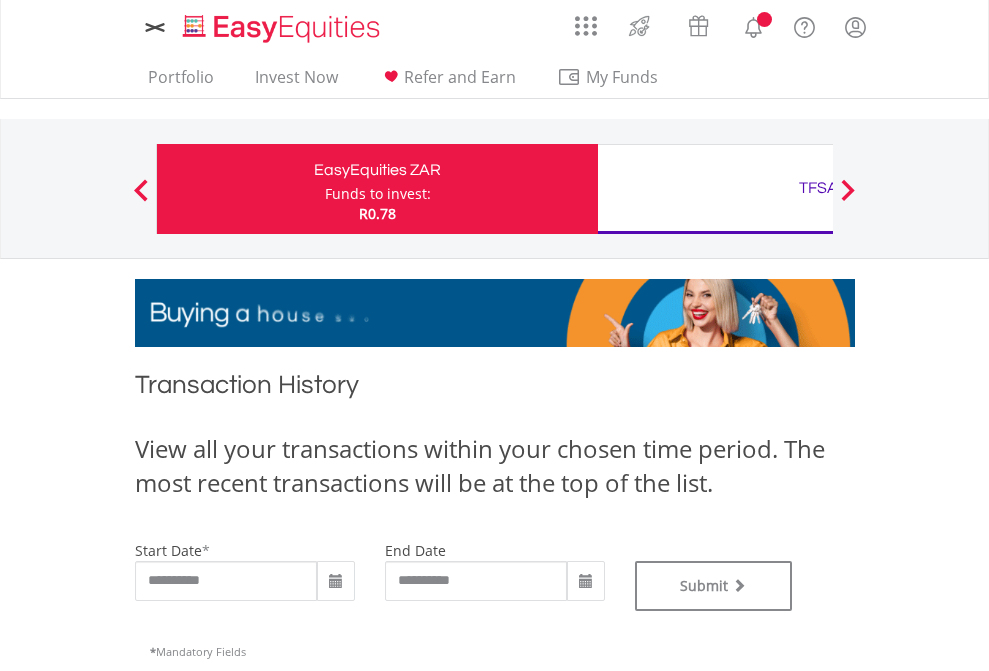 click on "TFSA" at bounding box center (818, 188) 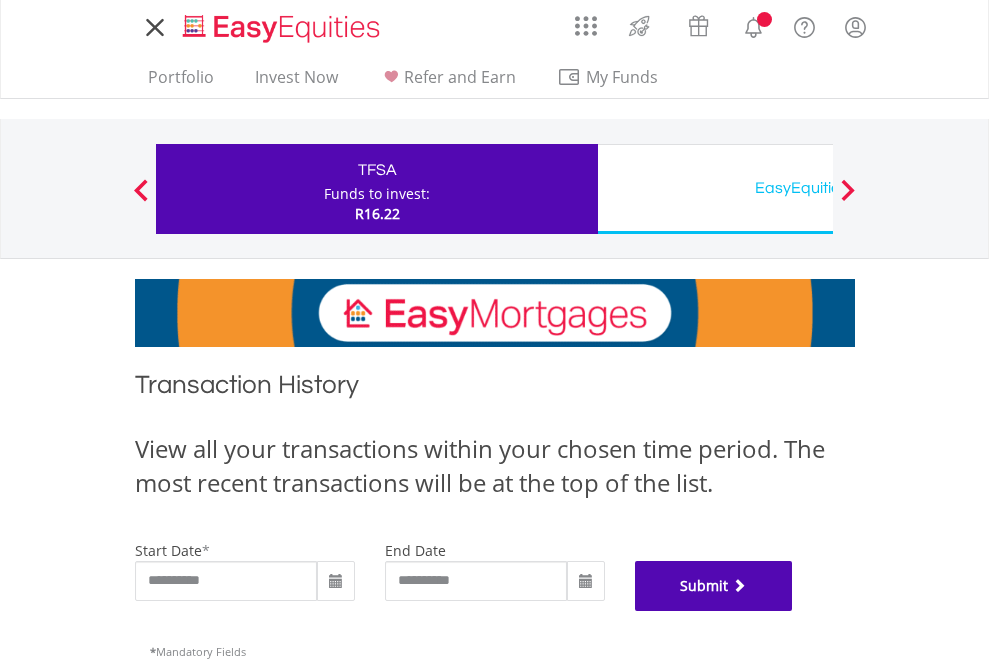 click on "Submit" at bounding box center [714, 586] 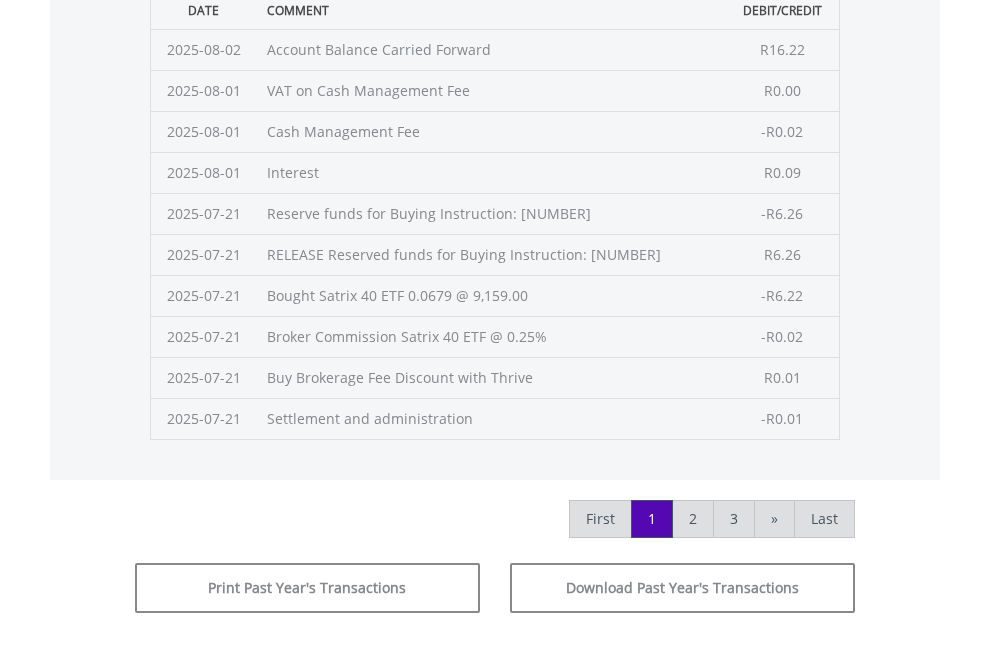 scroll, scrollTop: 811, scrollLeft: 0, axis: vertical 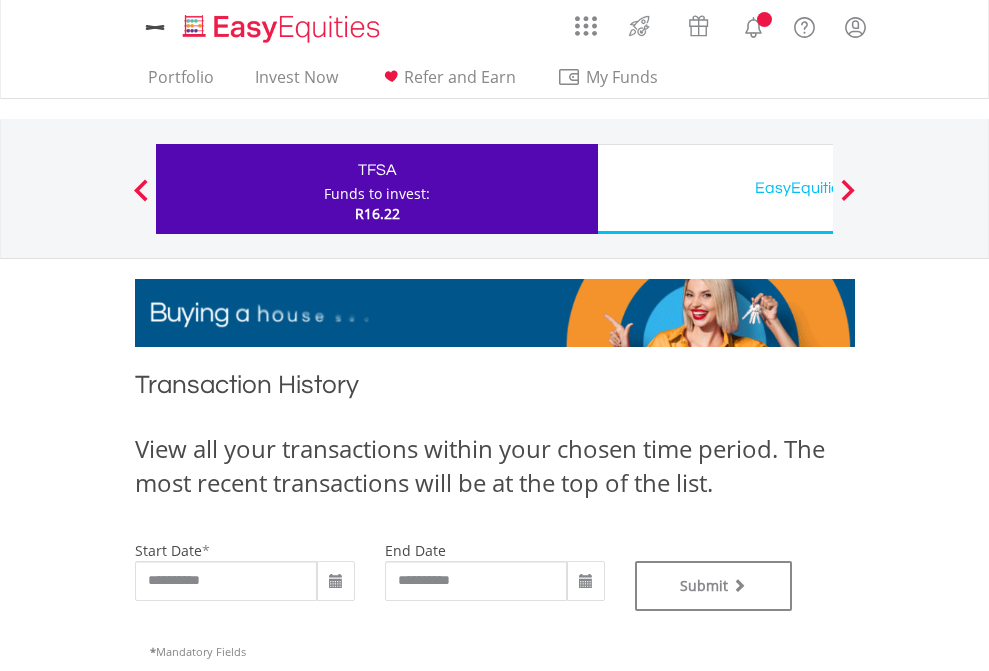 click on "EasyEquities USD" at bounding box center (818, 188) 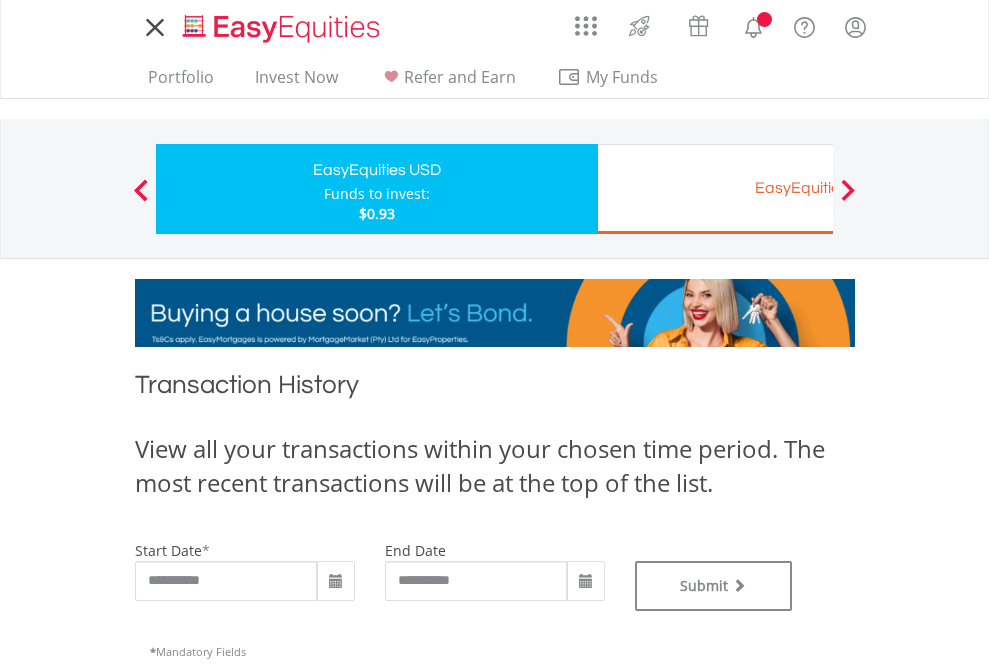 scroll, scrollTop: 0, scrollLeft: 0, axis: both 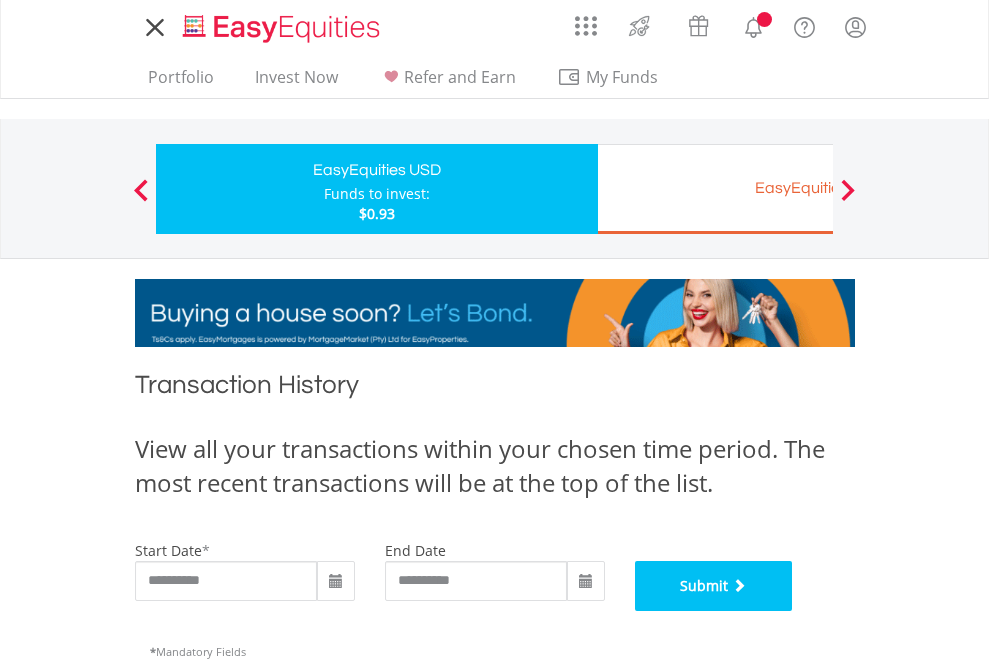 click on "Submit" at bounding box center [714, 586] 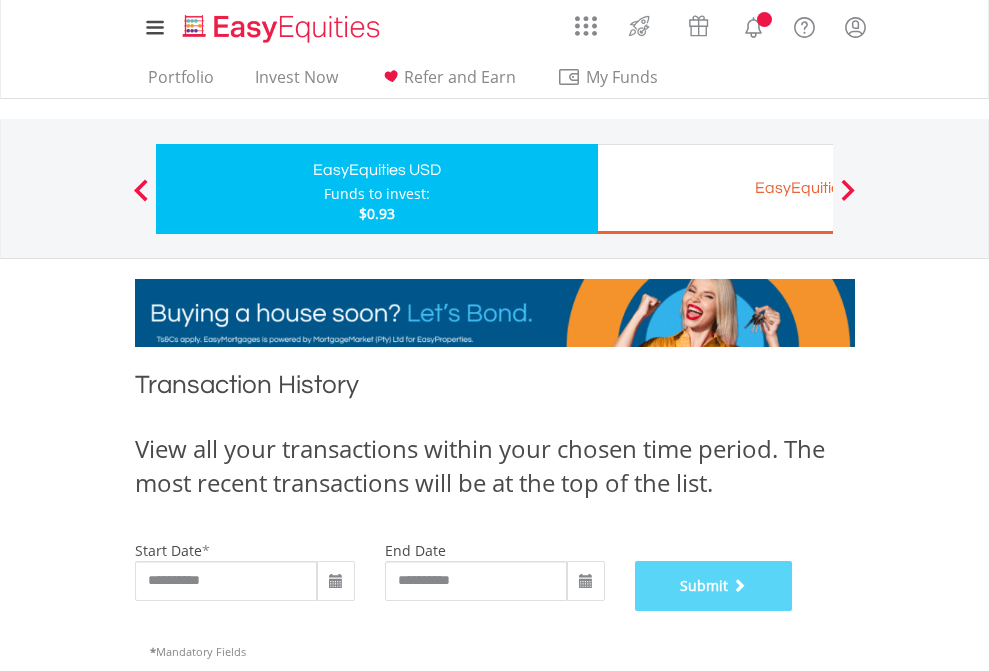 scroll, scrollTop: 811, scrollLeft: 0, axis: vertical 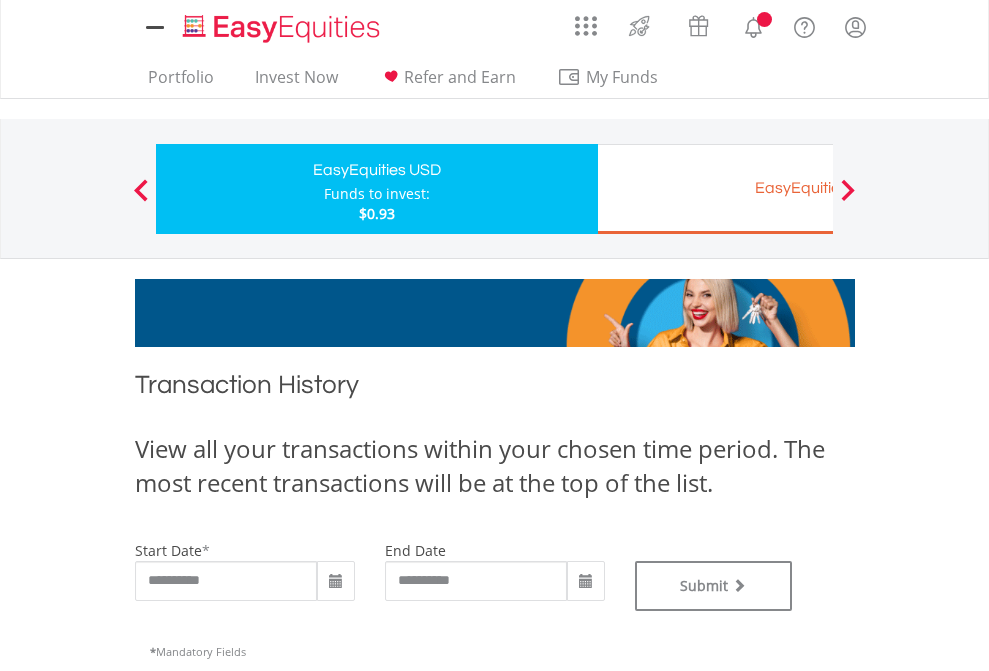 click on "EasyEquities EUR" at bounding box center (818, 188) 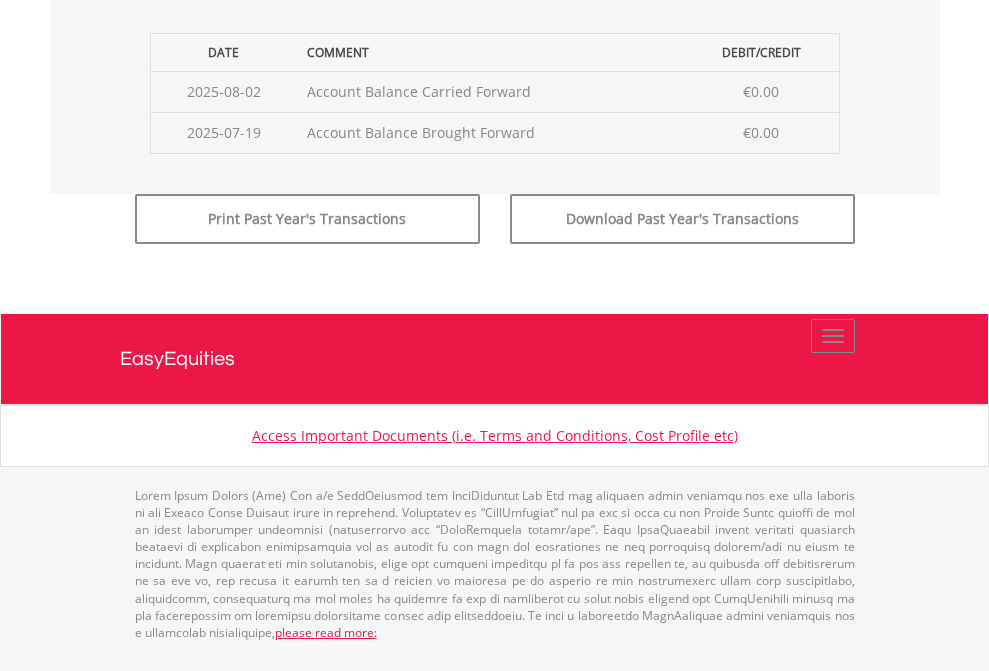 click on "Submit" at bounding box center [714, -183] 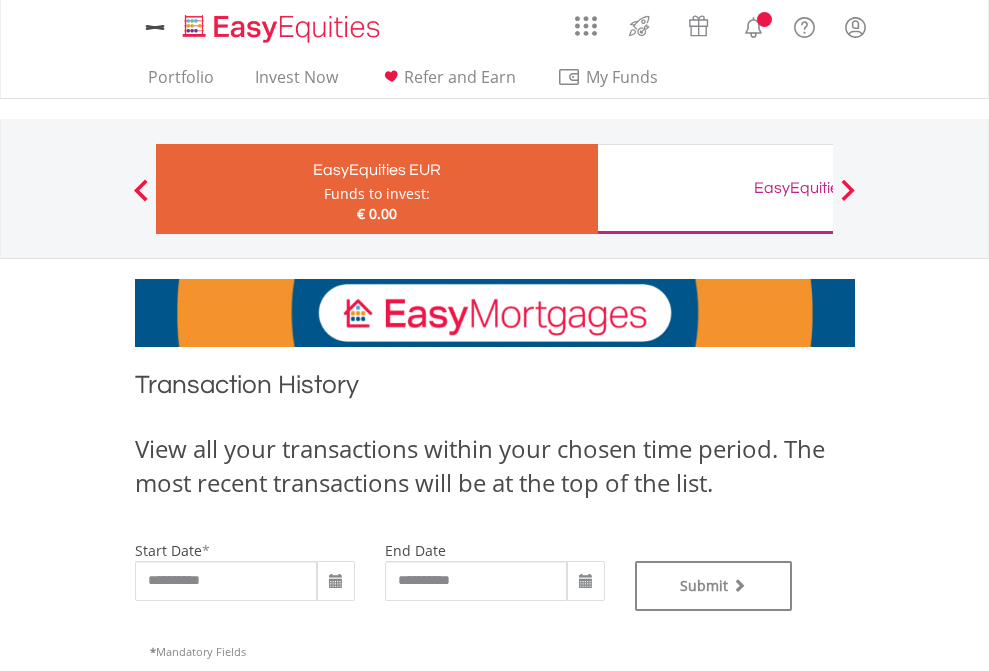 scroll, scrollTop: 0, scrollLeft: 0, axis: both 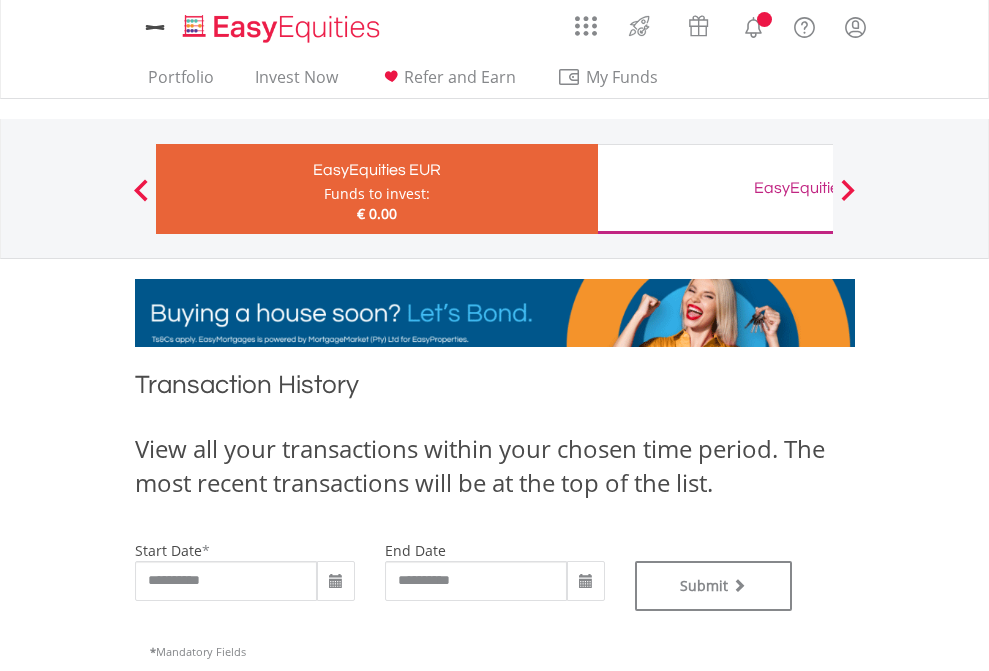 click on "EasyEquities GBP" at bounding box center (818, 188) 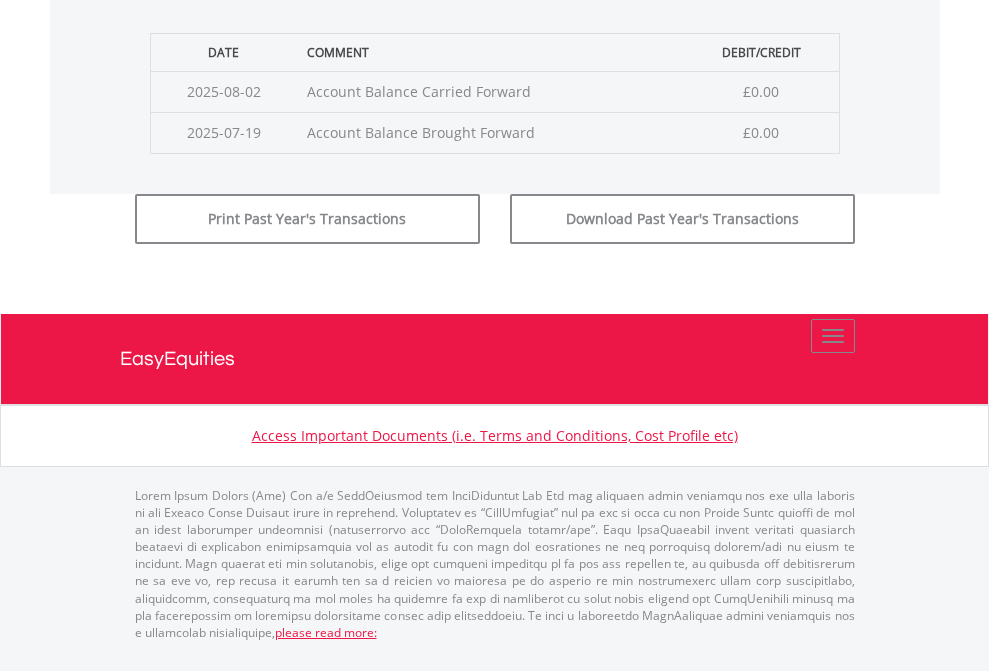 click on "Submit" at bounding box center (714, -183) 